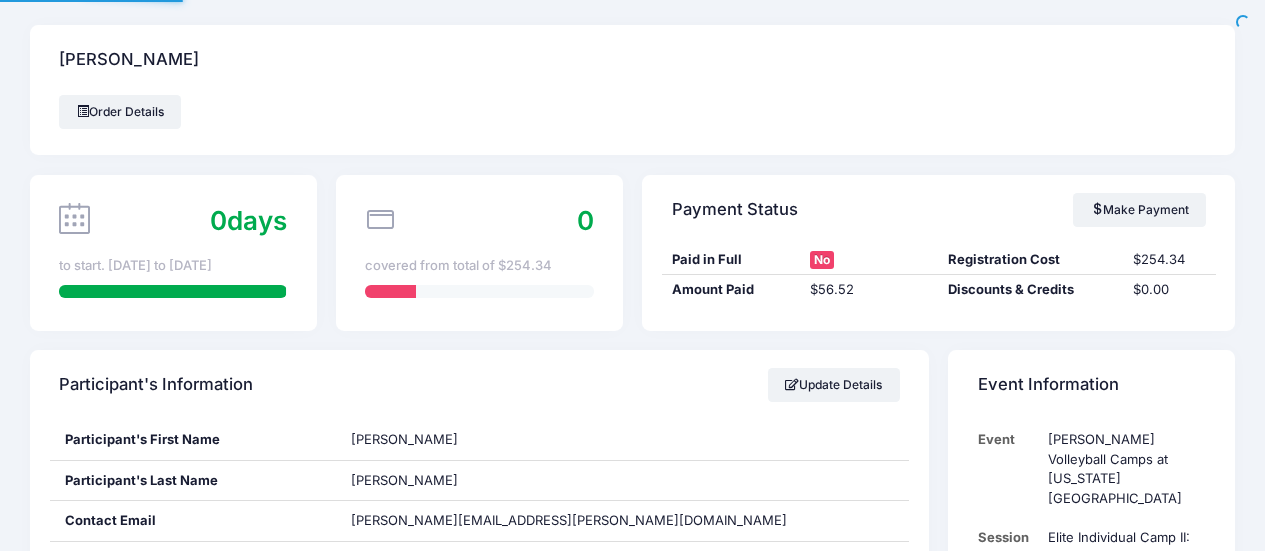 scroll, scrollTop: 0, scrollLeft: 0, axis: both 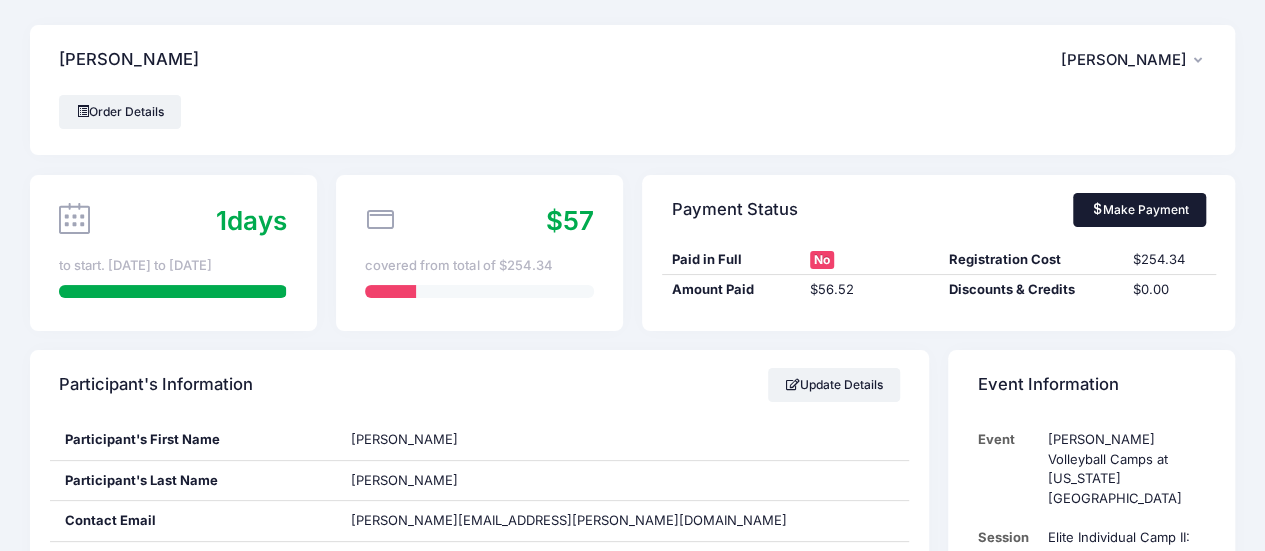 click on "Make Payment" at bounding box center (1139, 210) 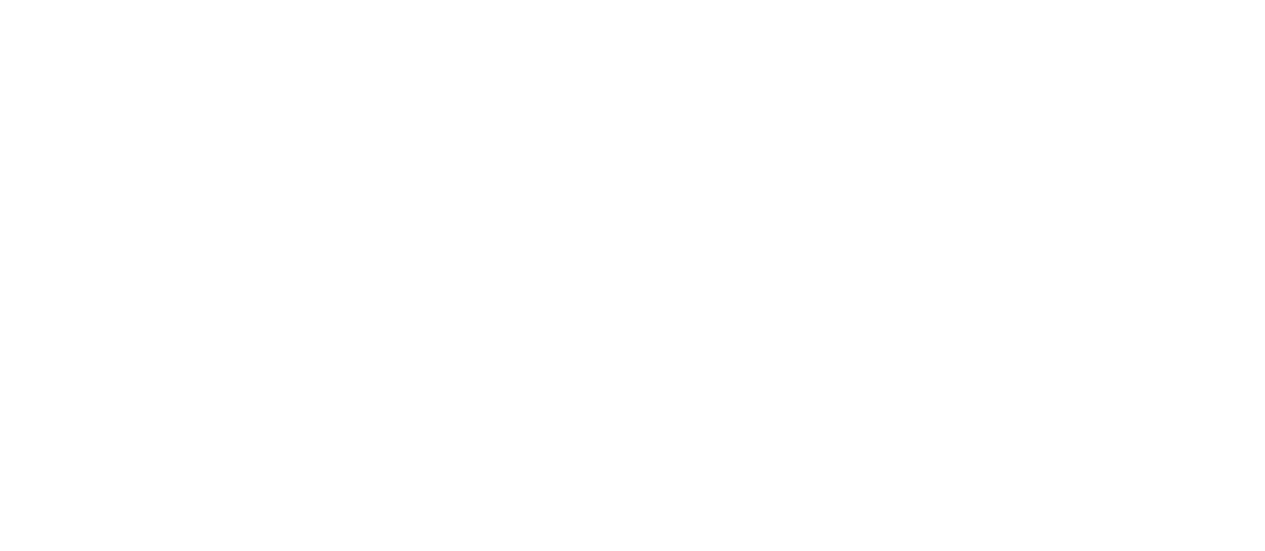 scroll, scrollTop: 0, scrollLeft: 0, axis: both 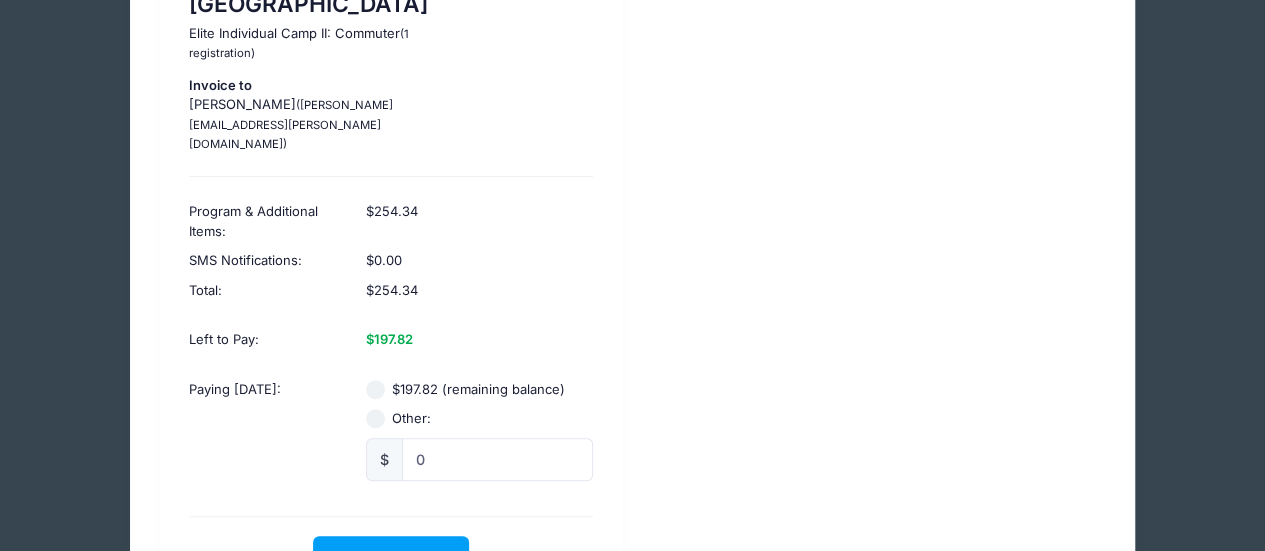 click on "$197.82 (remaining balance)" at bounding box center [376, 390] 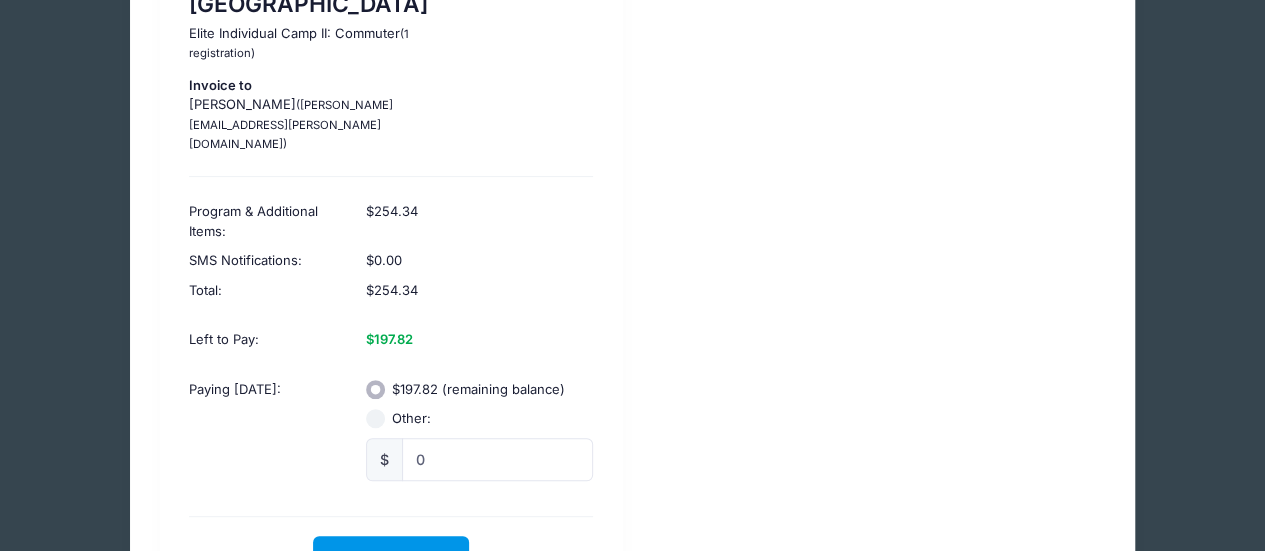click on "Confirm Amount" at bounding box center [391, 557] 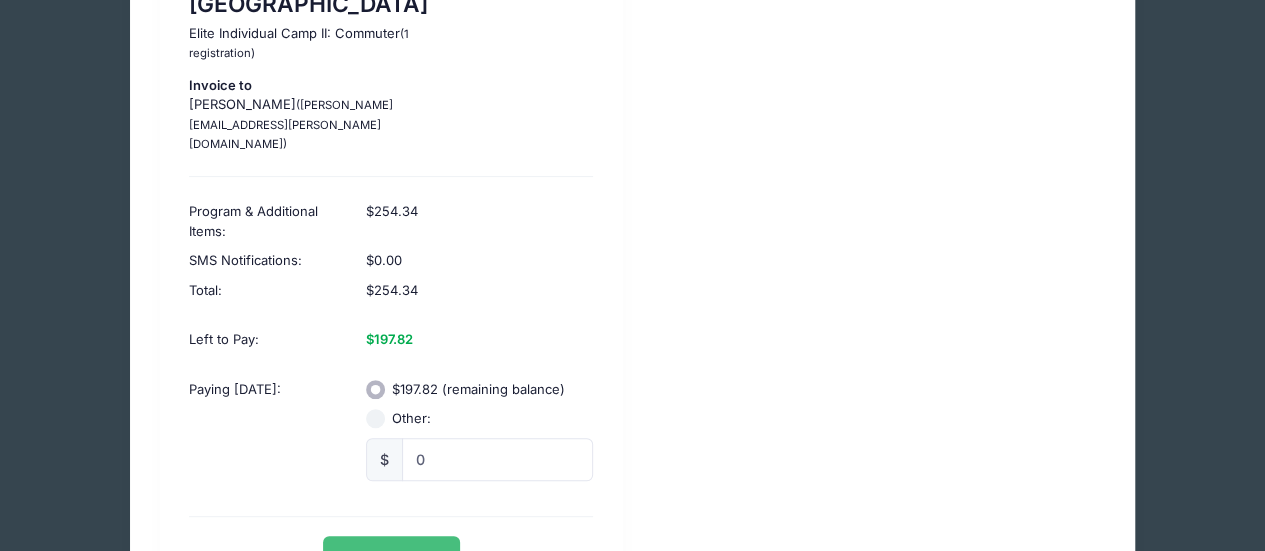 click on "Pay with Card" at bounding box center [391, 557] 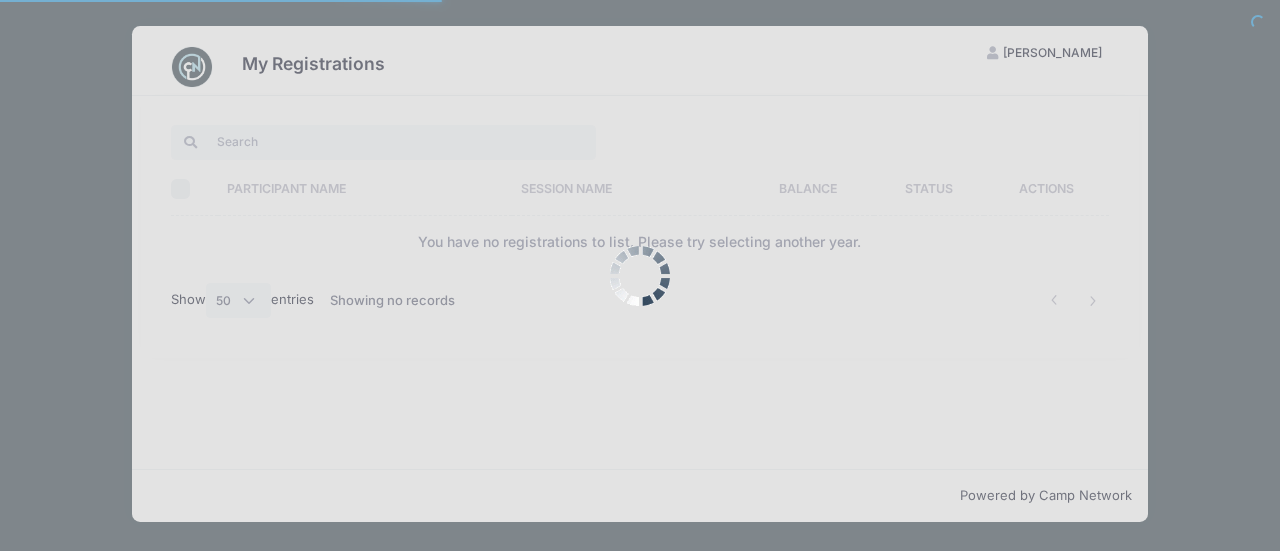 select on "50" 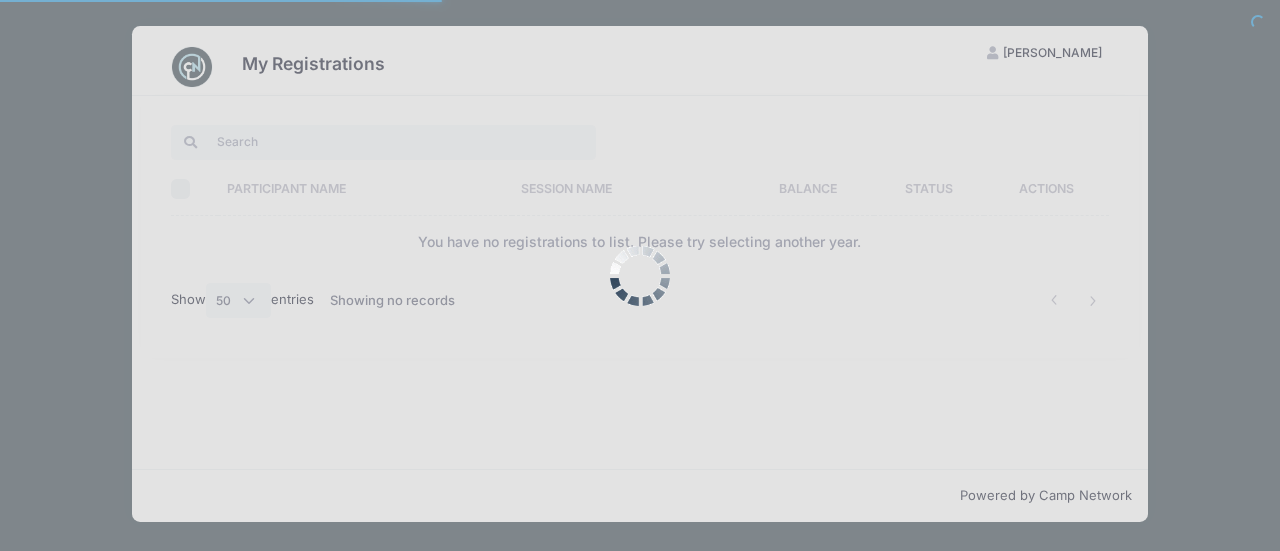 scroll, scrollTop: 0, scrollLeft: 0, axis: both 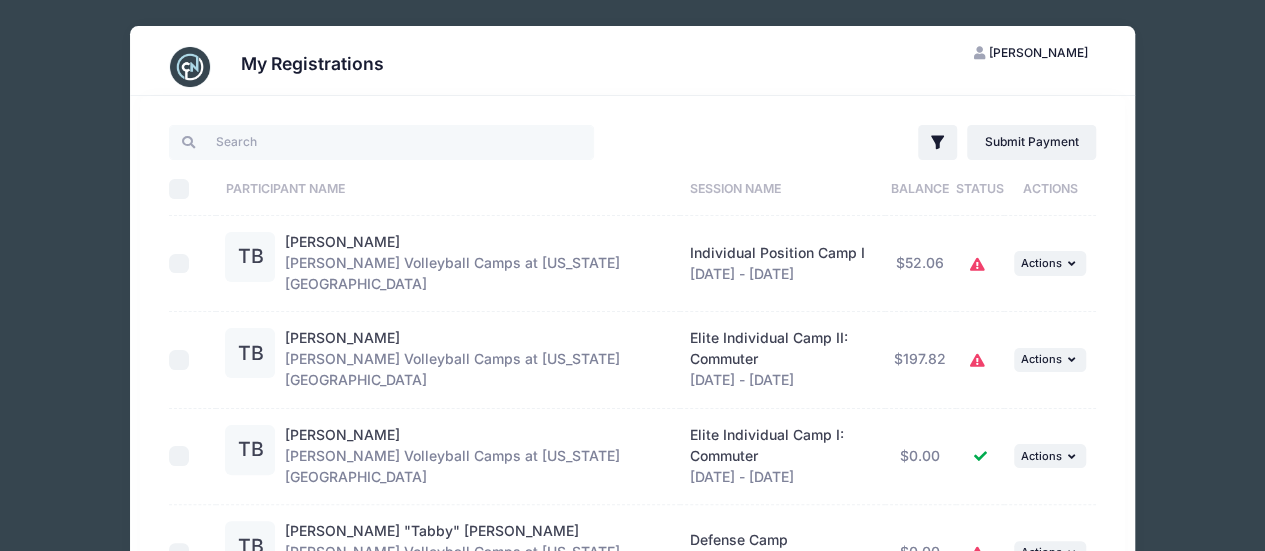click 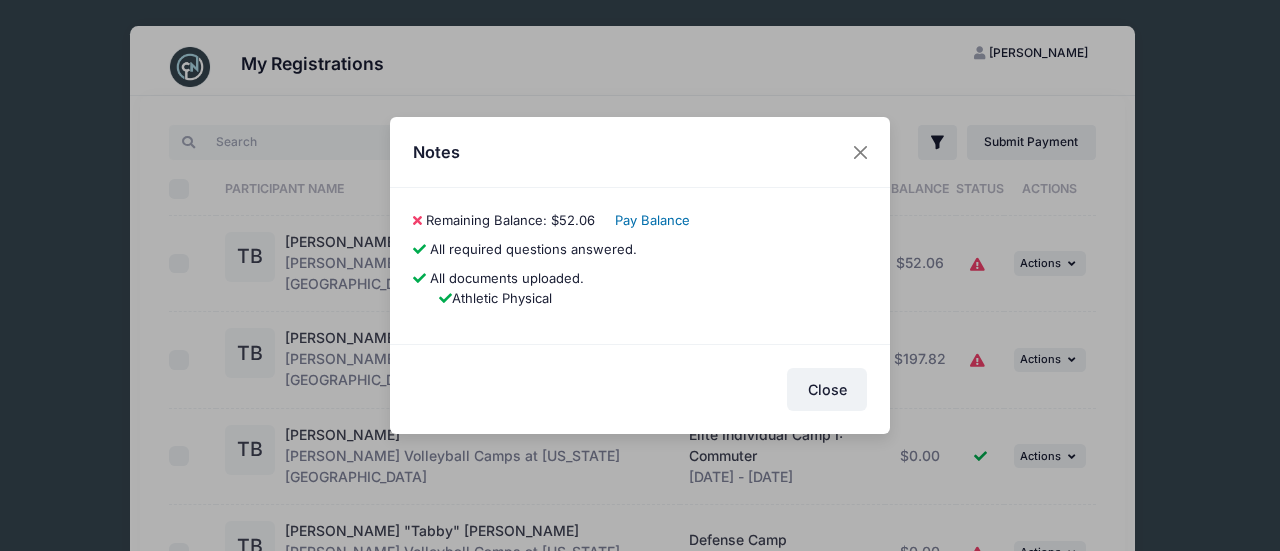 click on "Pay Balance" at bounding box center (652, 220) 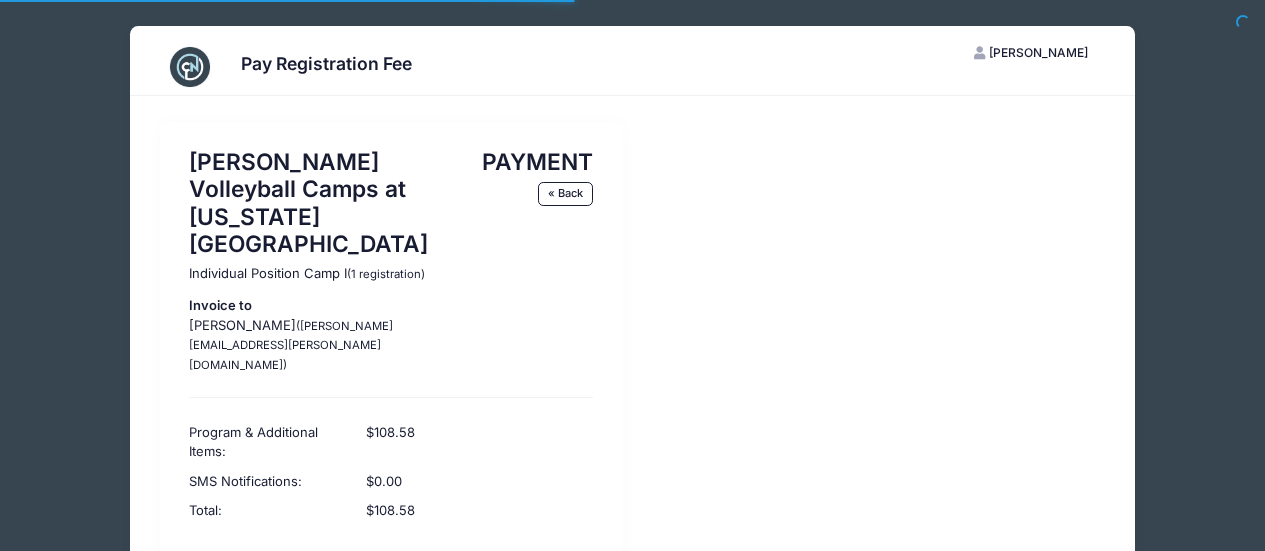 scroll, scrollTop: 0, scrollLeft: 0, axis: both 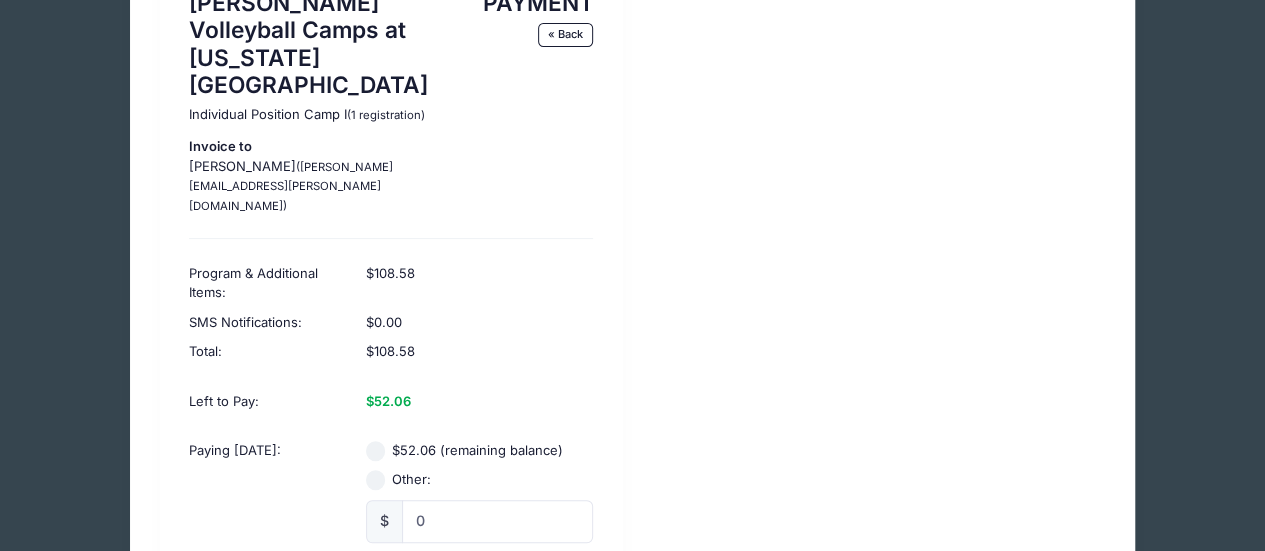 click on "$52.06 (remaining balance)" at bounding box center (376, 451) 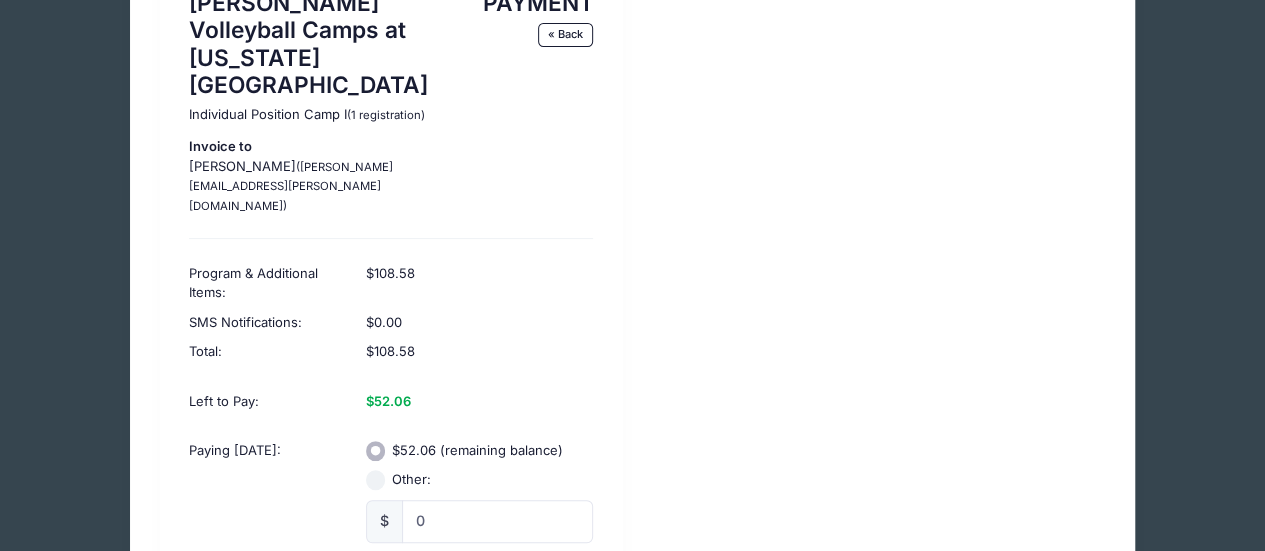 click on "Confirm Amount" at bounding box center [391, 619] 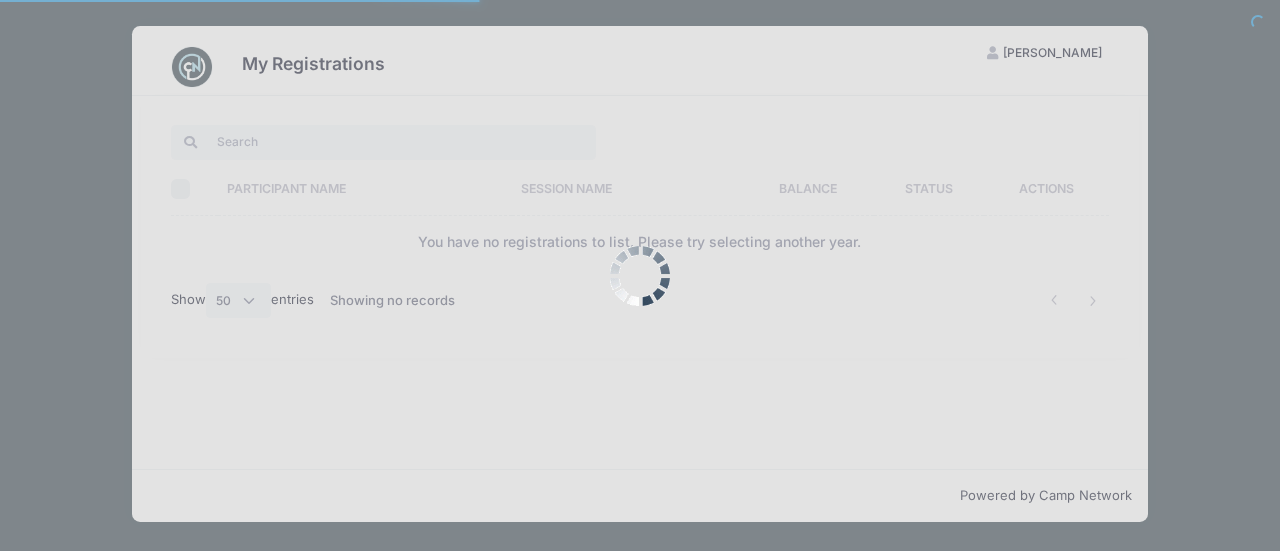 select on "50" 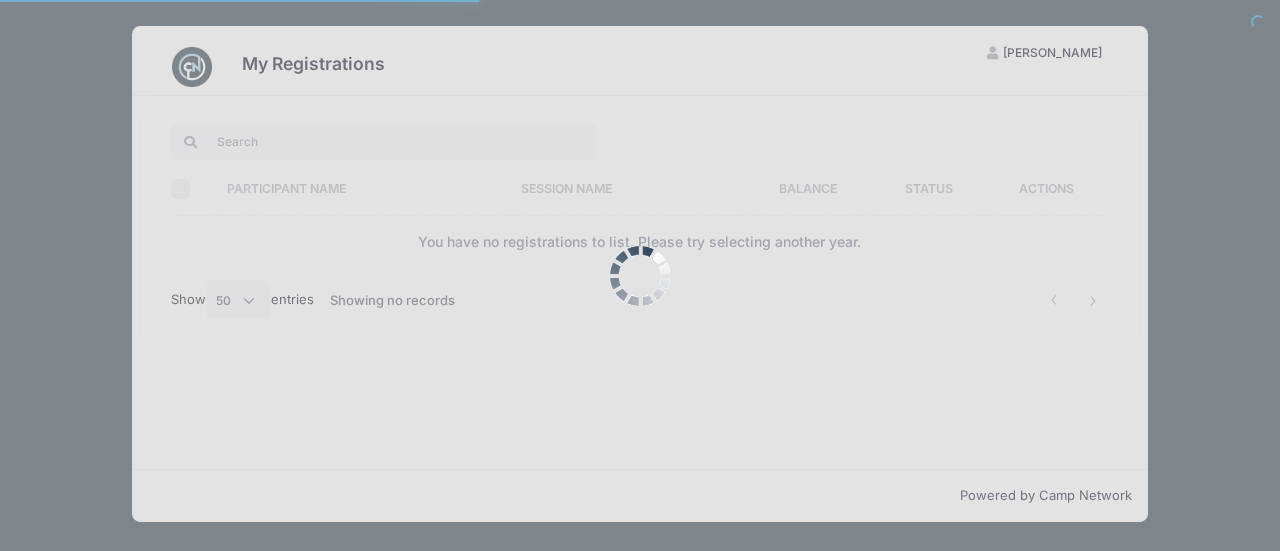 scroll, scrollTop: 0, scrollLeft: 0, axis: both 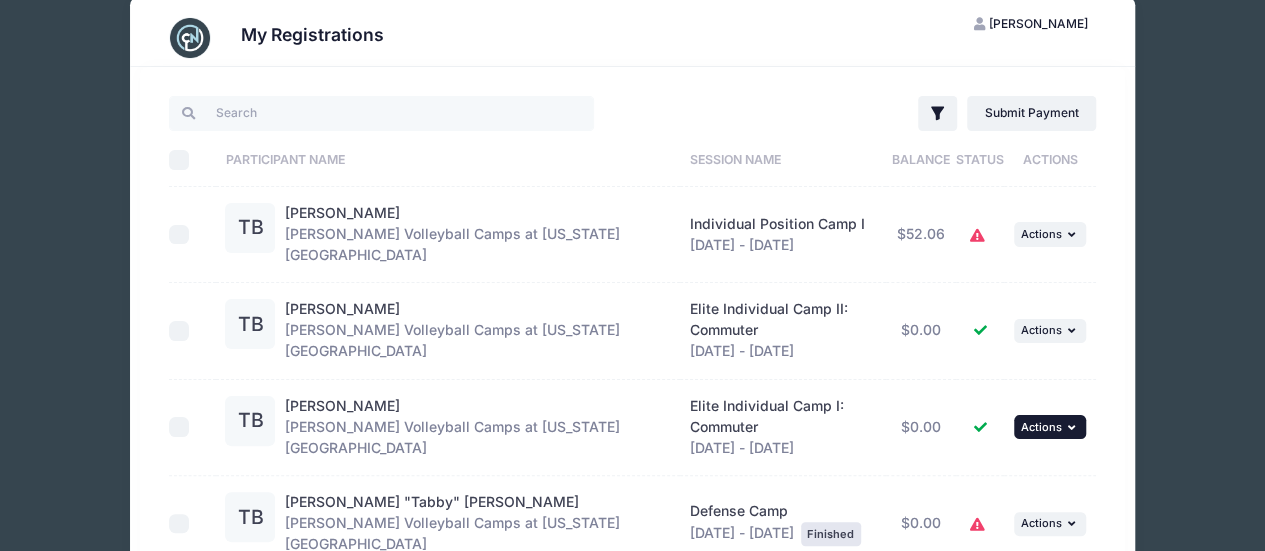 click on "Actions" at bounding box center (1040, 427) 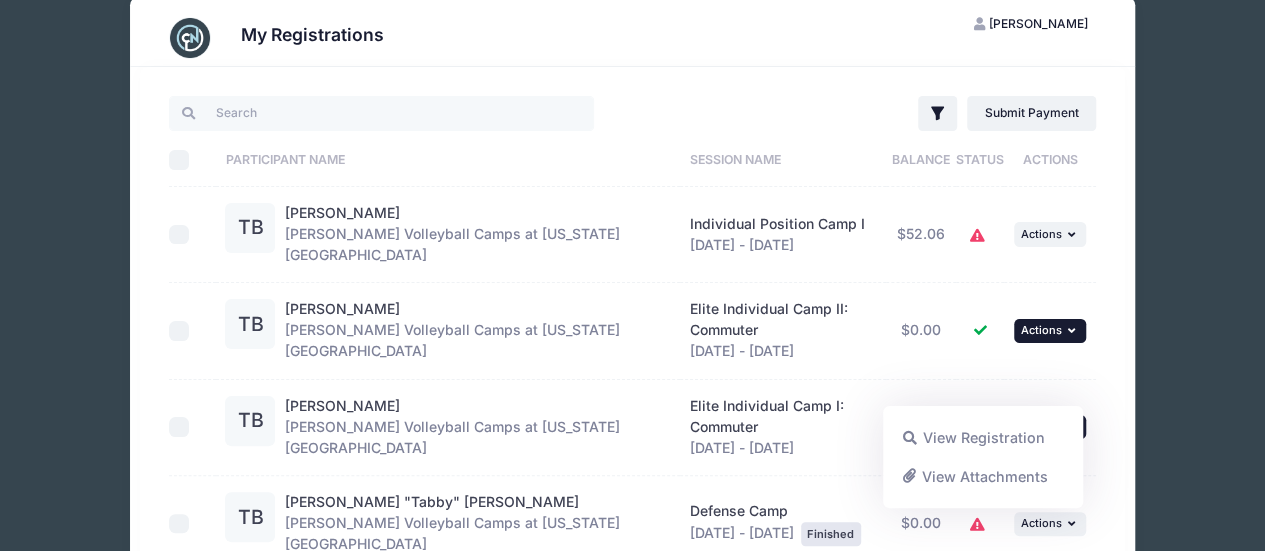 click on "... Actions" at bounding box center (1050, 331) 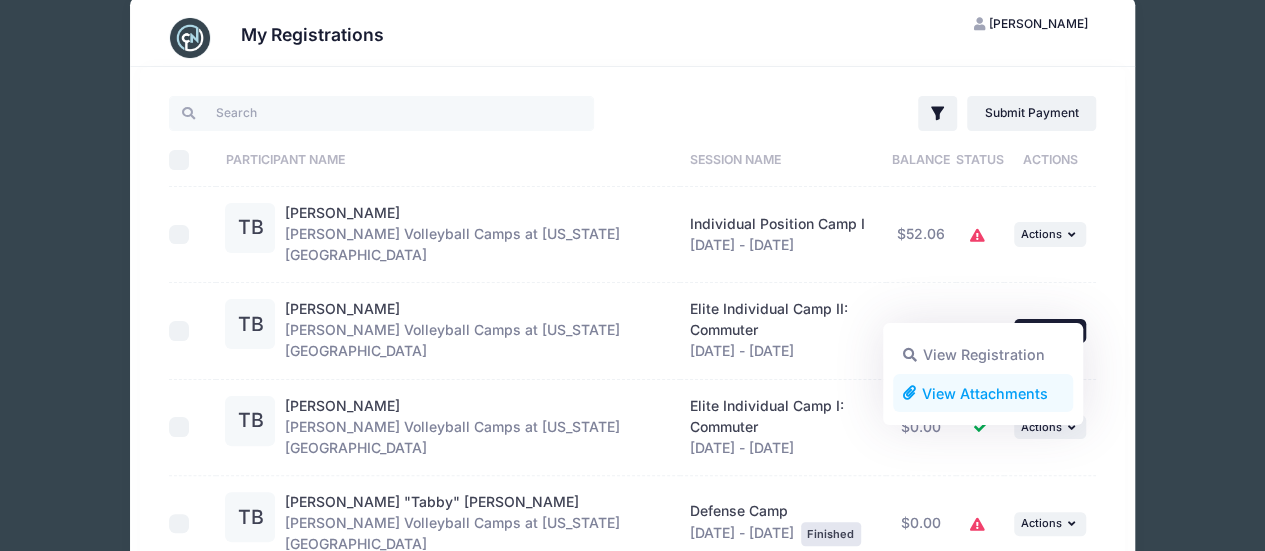 click on "View Attachments" at bounding box center [983, 393] 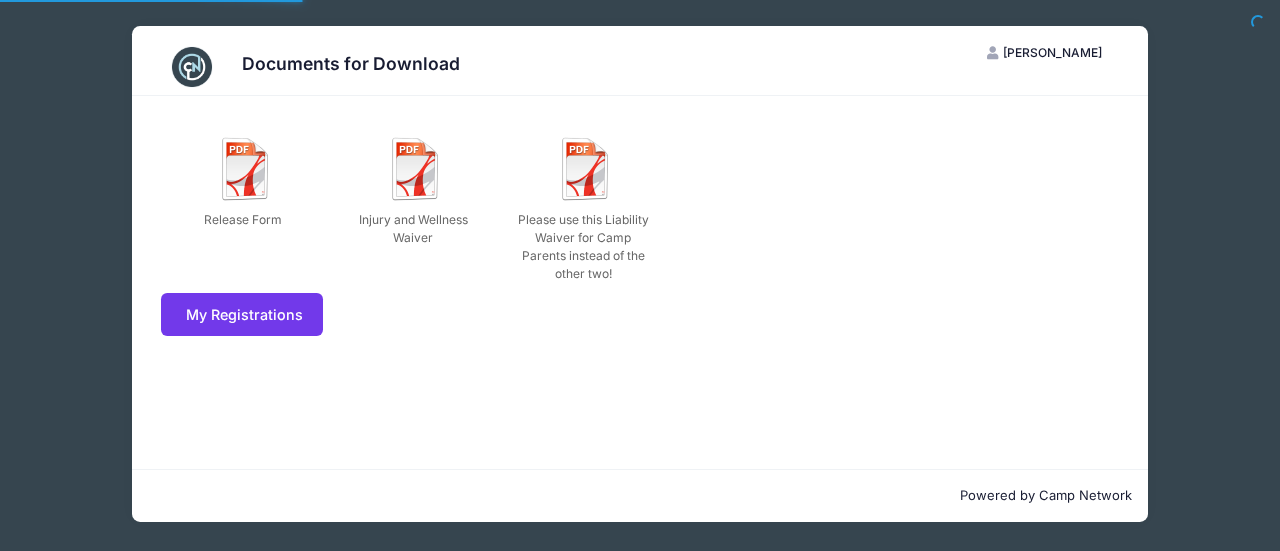 scroll, scrollTop: 0, scrollLeft: 0, axis: both 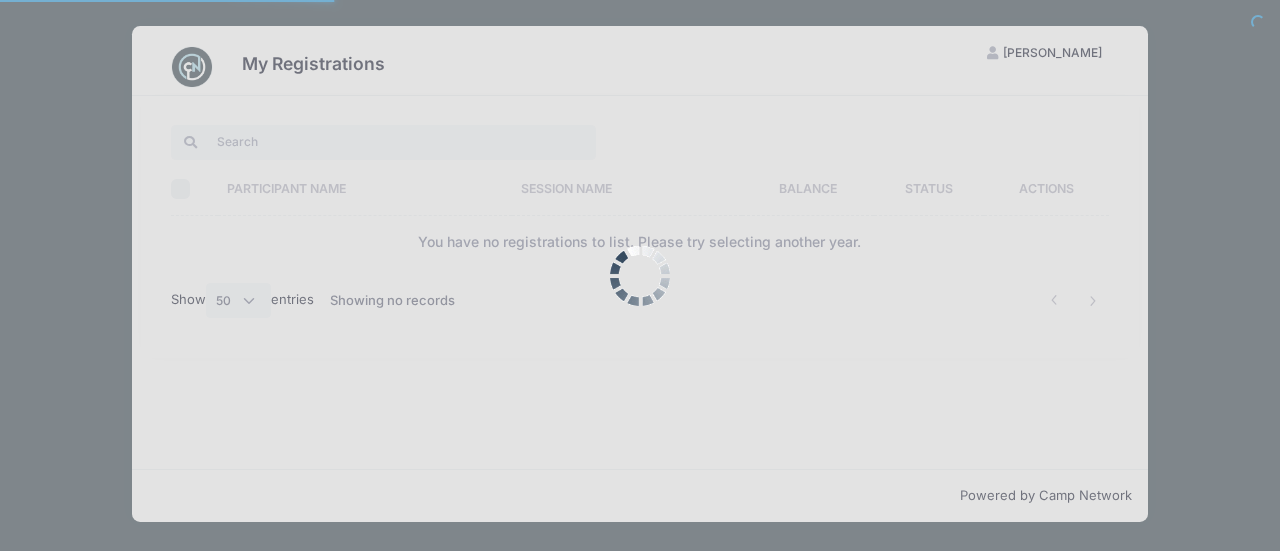 select on "50" 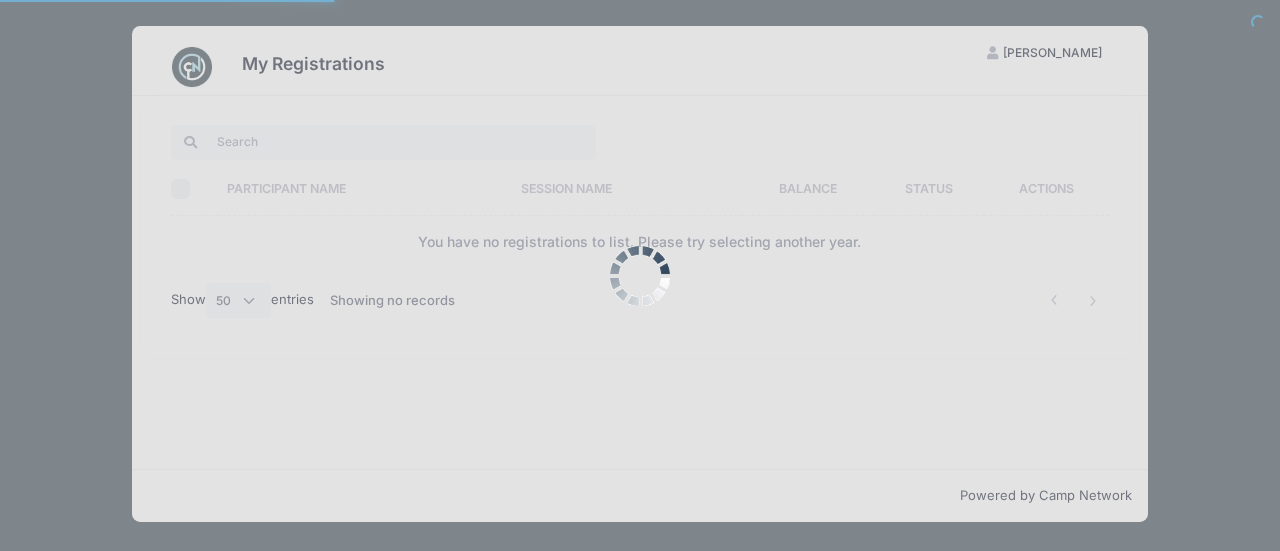 scroll, scrollTop: 0, scrollLeft: 0, axis: both 